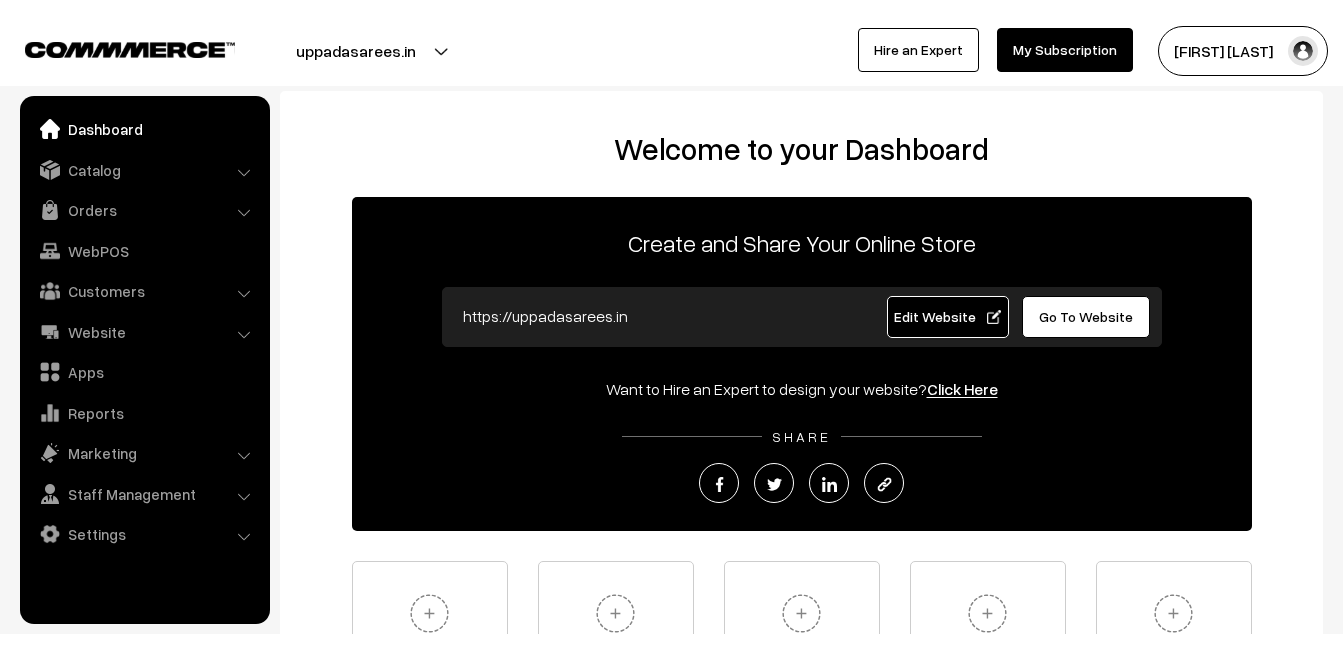 scroll, scrollTop: 0, scrollLeft: 0, axis: both 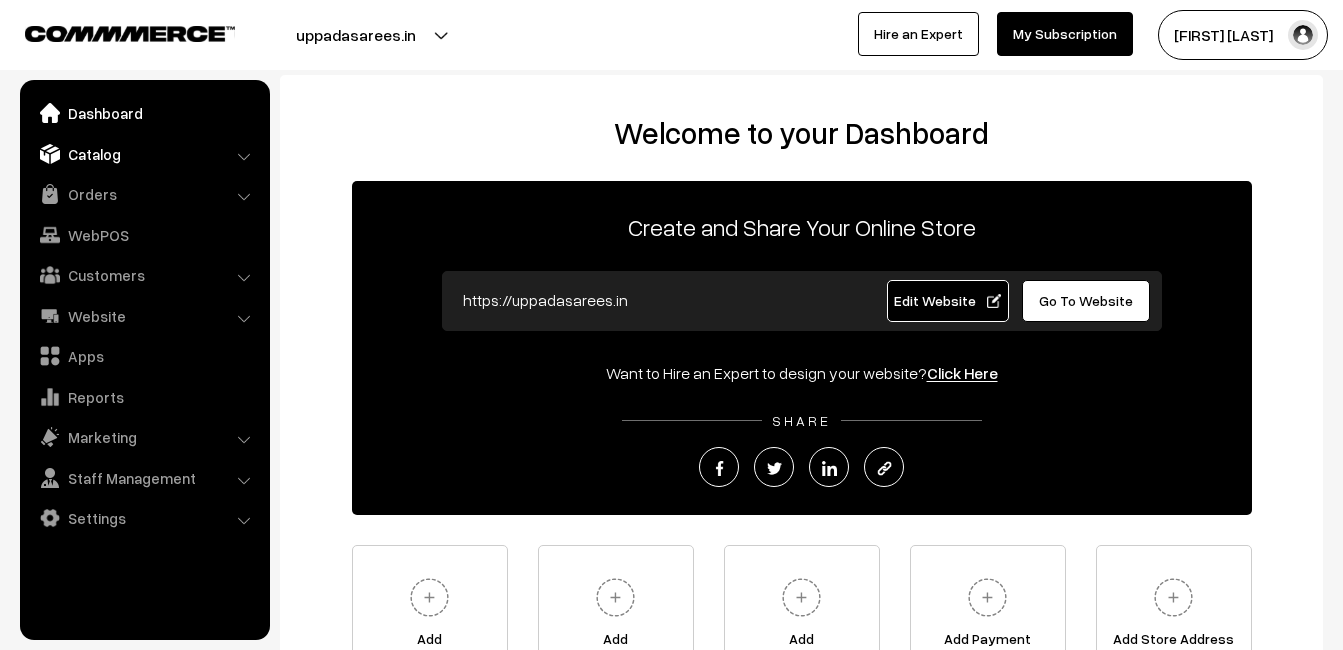 click on "Catalog" at bounding box center [144, 154] 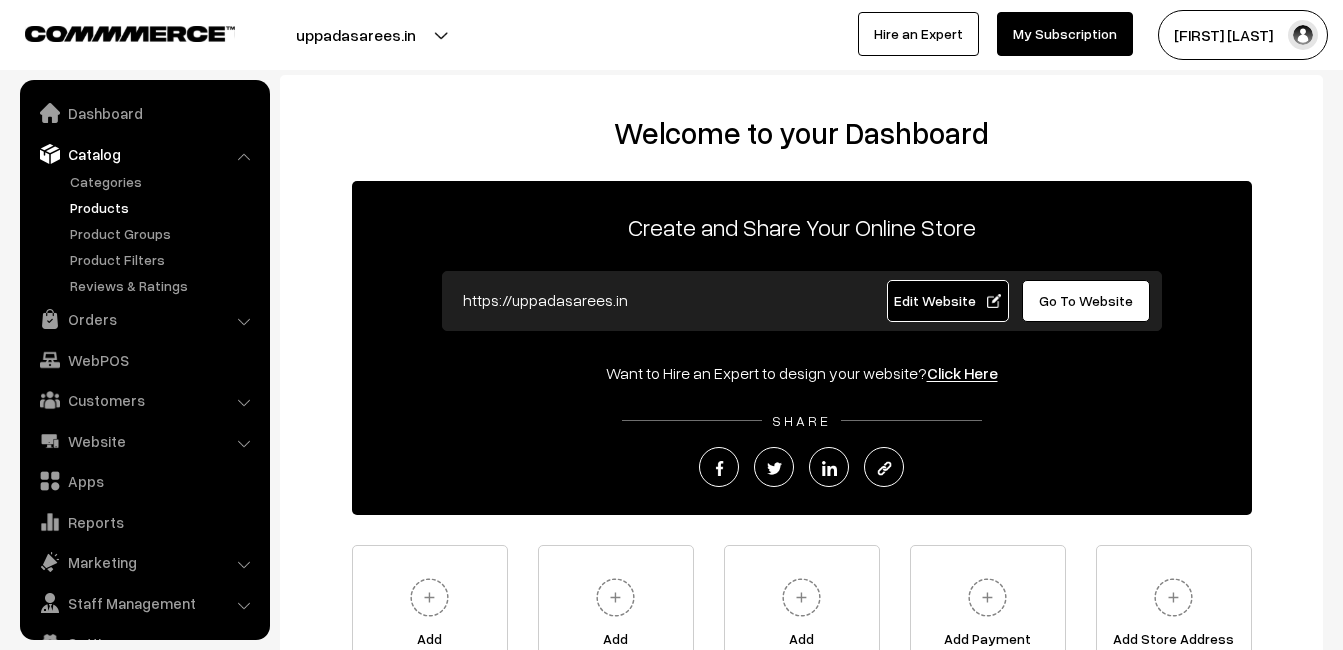 click on "Products" at bounding box center [164, 207] 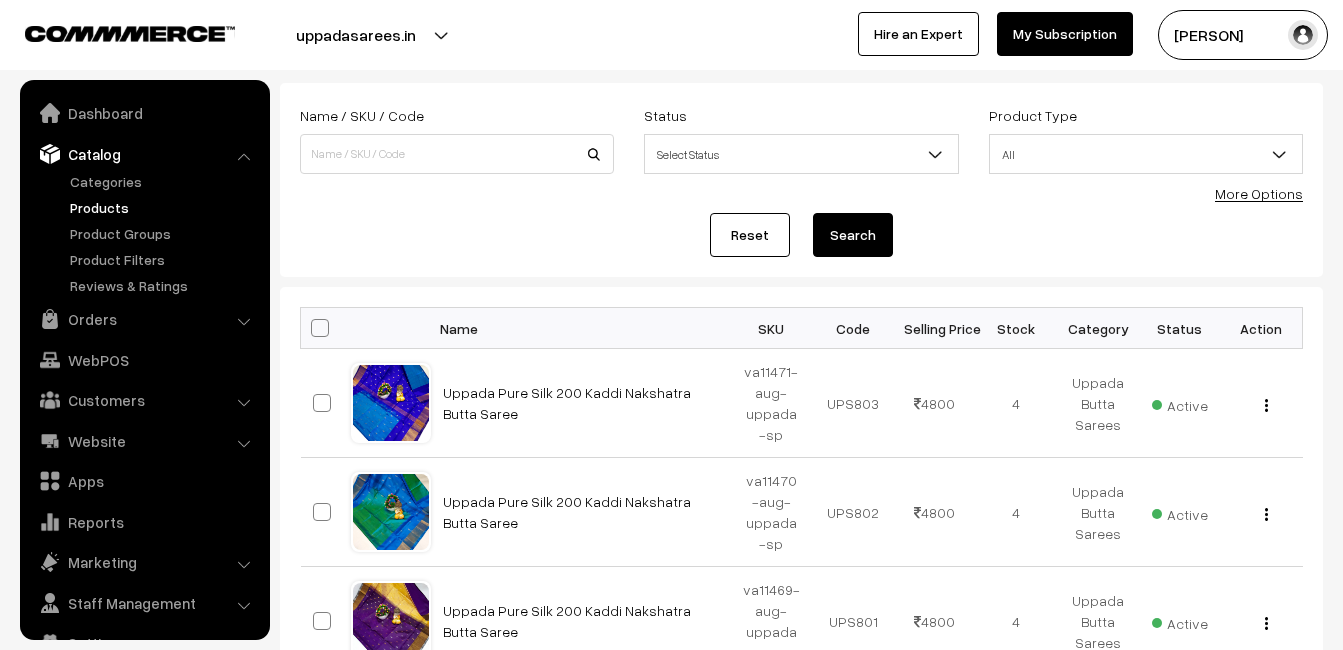 scroll, scrollTop: 62, scrollLeft: 0, axis: vertical 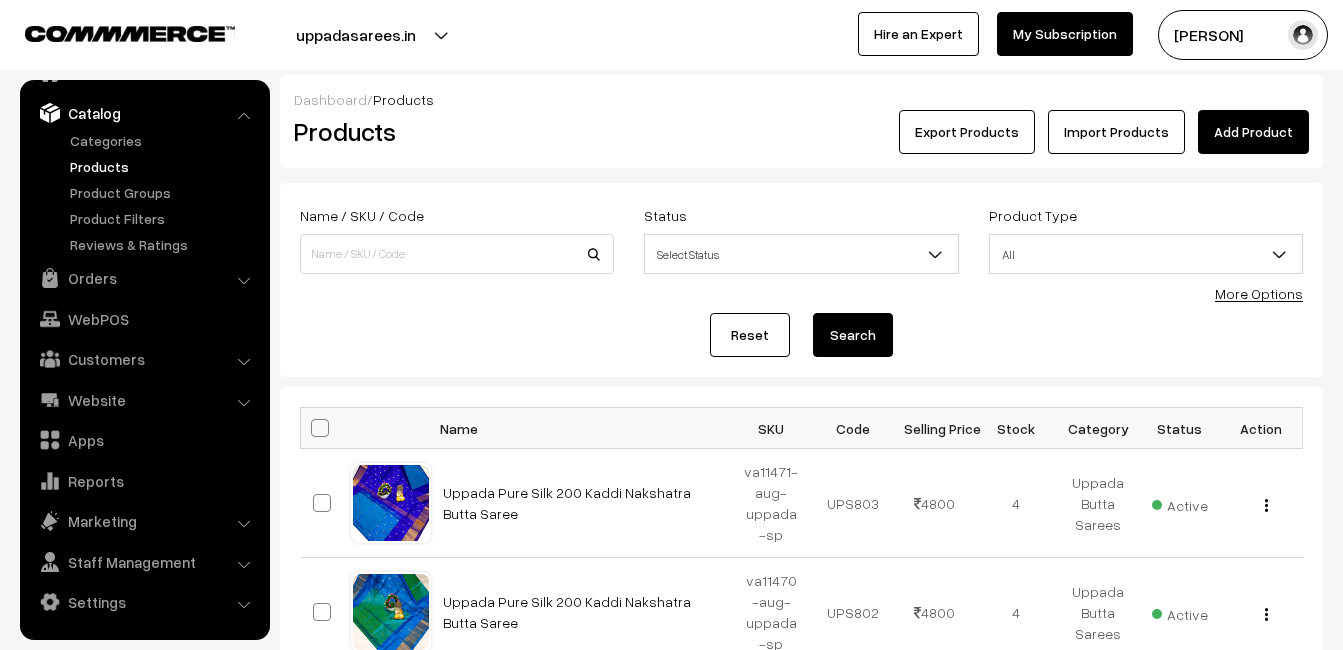 click on "Products" at bounding box center [164, 166] 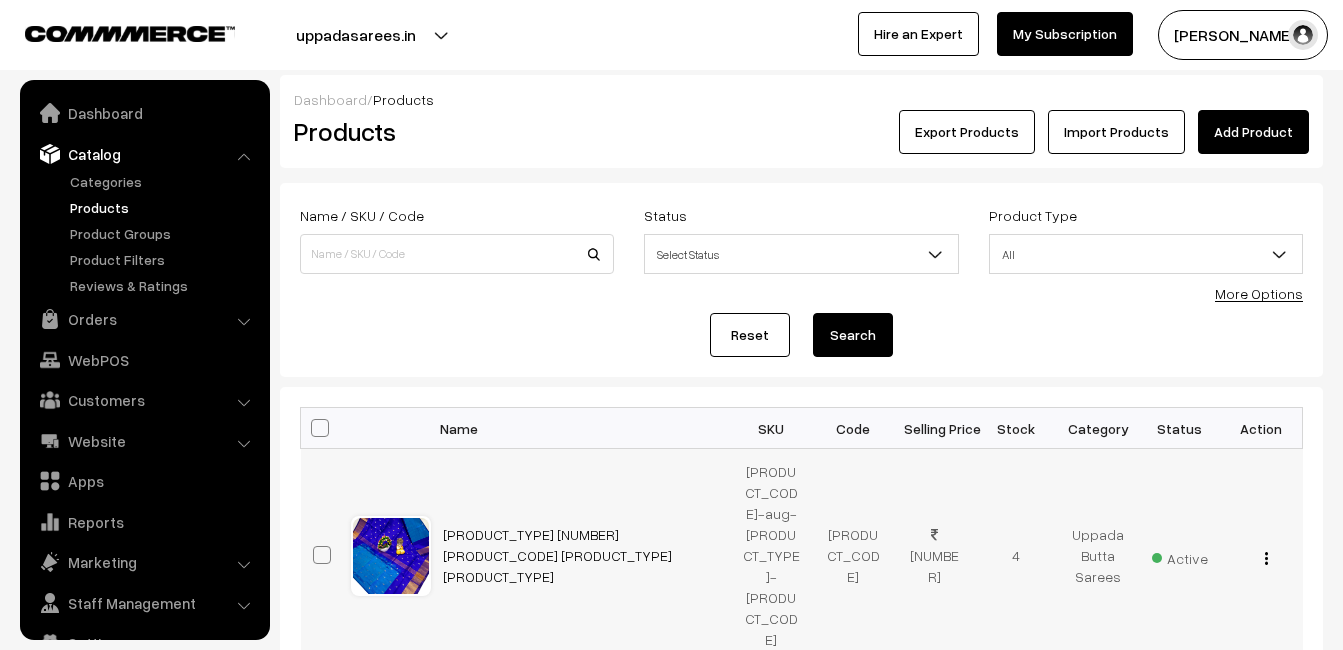 scroll, scrollTop: 0, scrollLeft: 0, axis: both 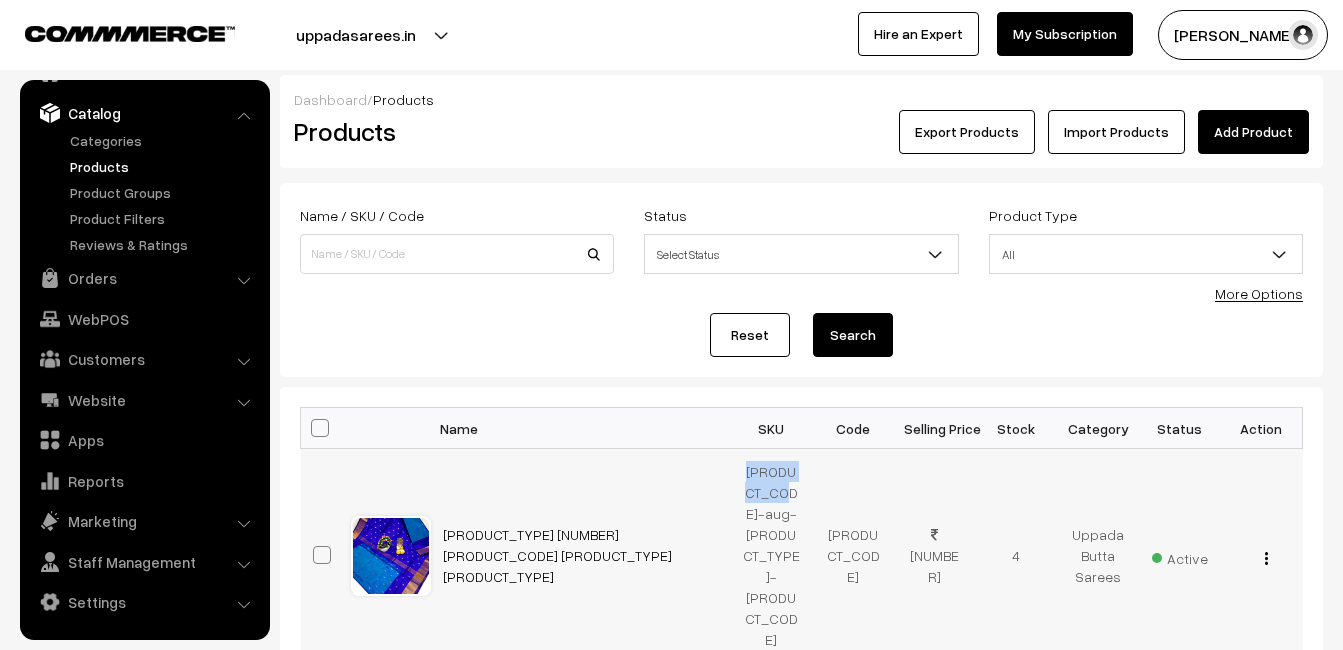 drag, startPoint x: 748, startPoint y: 471, endPoint x: 778, endPoint y: 489, distance: 34.98571 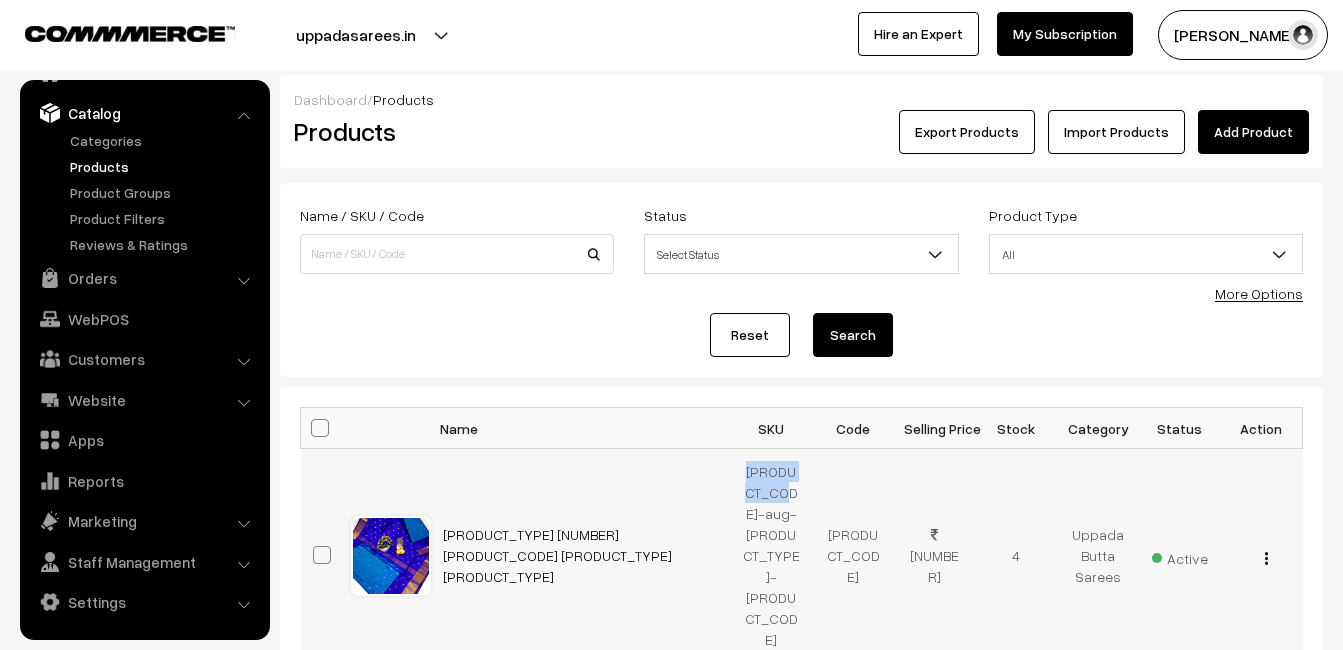 drag, startPoint x: 778, startPoint y: 489, endPoint x: 759, endPoint y: 466, distance: 29.832869 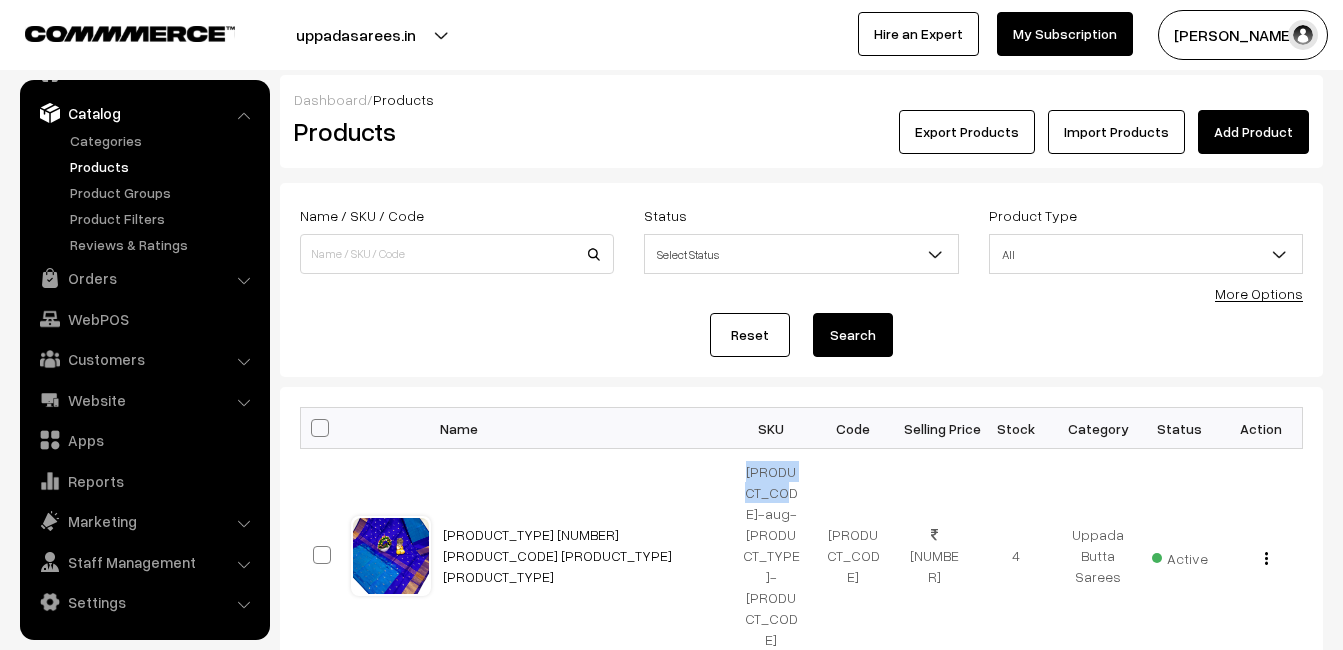 click on "Products" at bounding box center (453, 131) 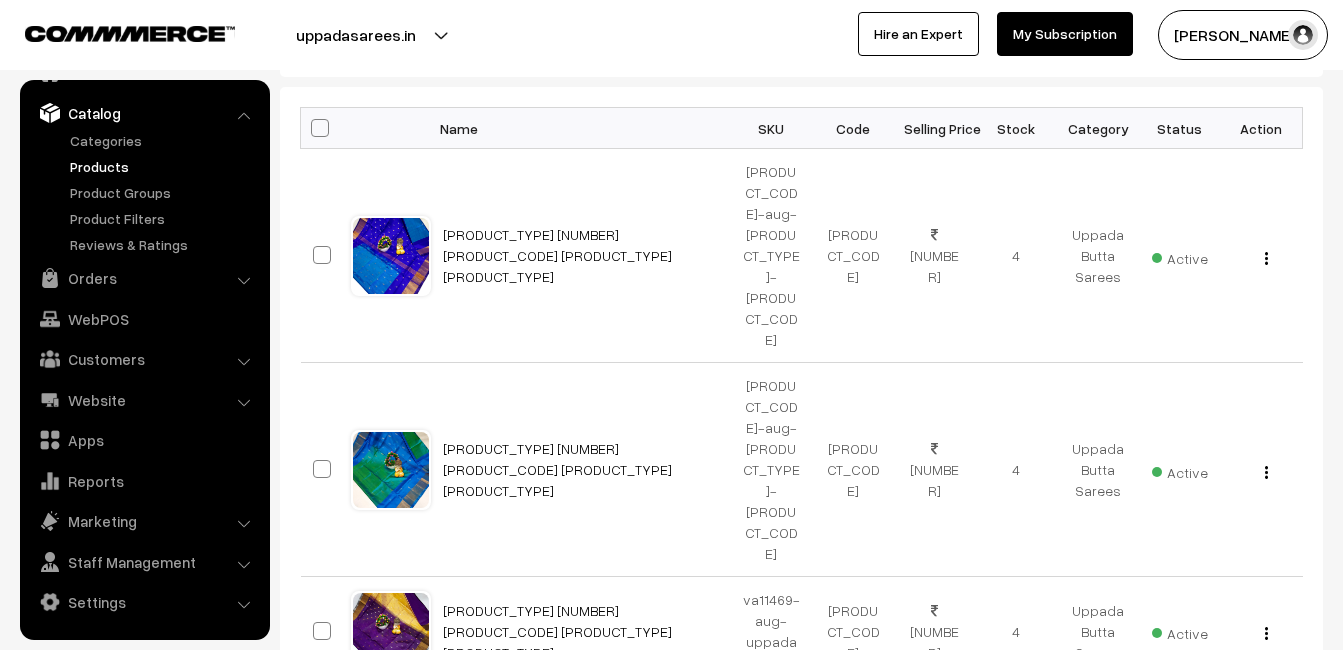scroll, scrollTop: 0, scrollLeft: 0, axis: both 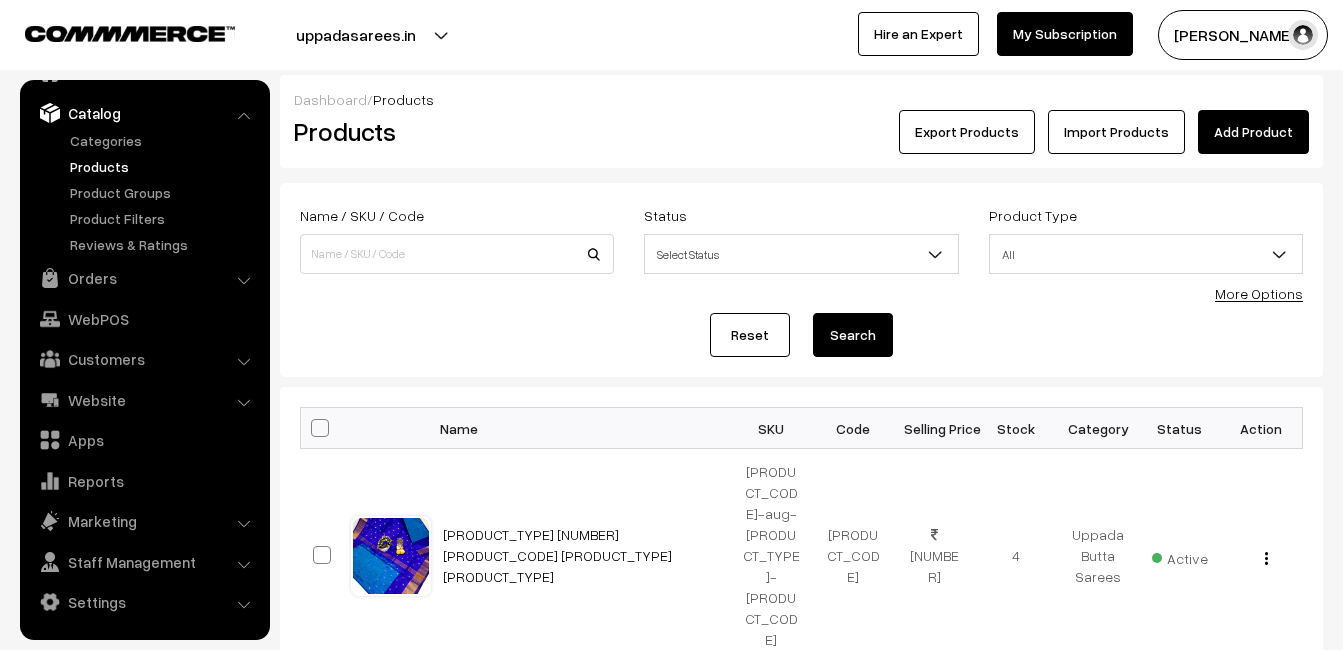 click on "Products" at bounding box center (164, 166) 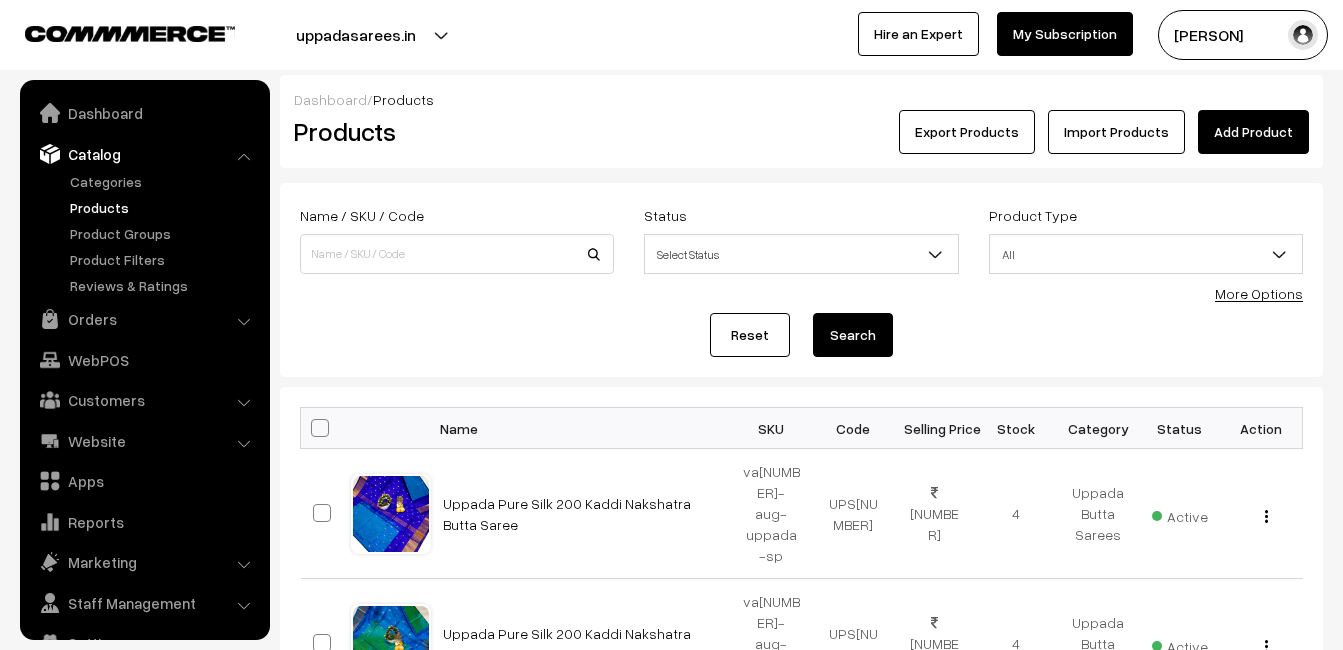 scroll, scrollTop: 0, scrollLeft: 0, axis: both 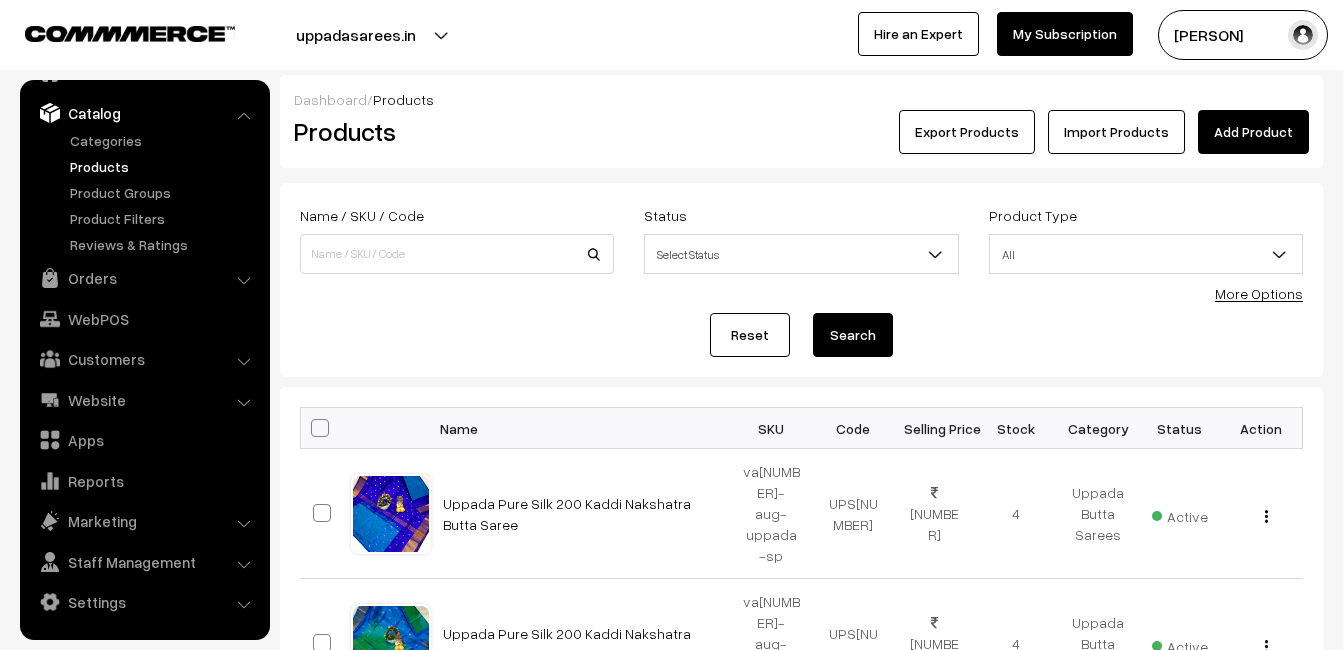 click on "Add Product" at bounding box center [1253, 132] 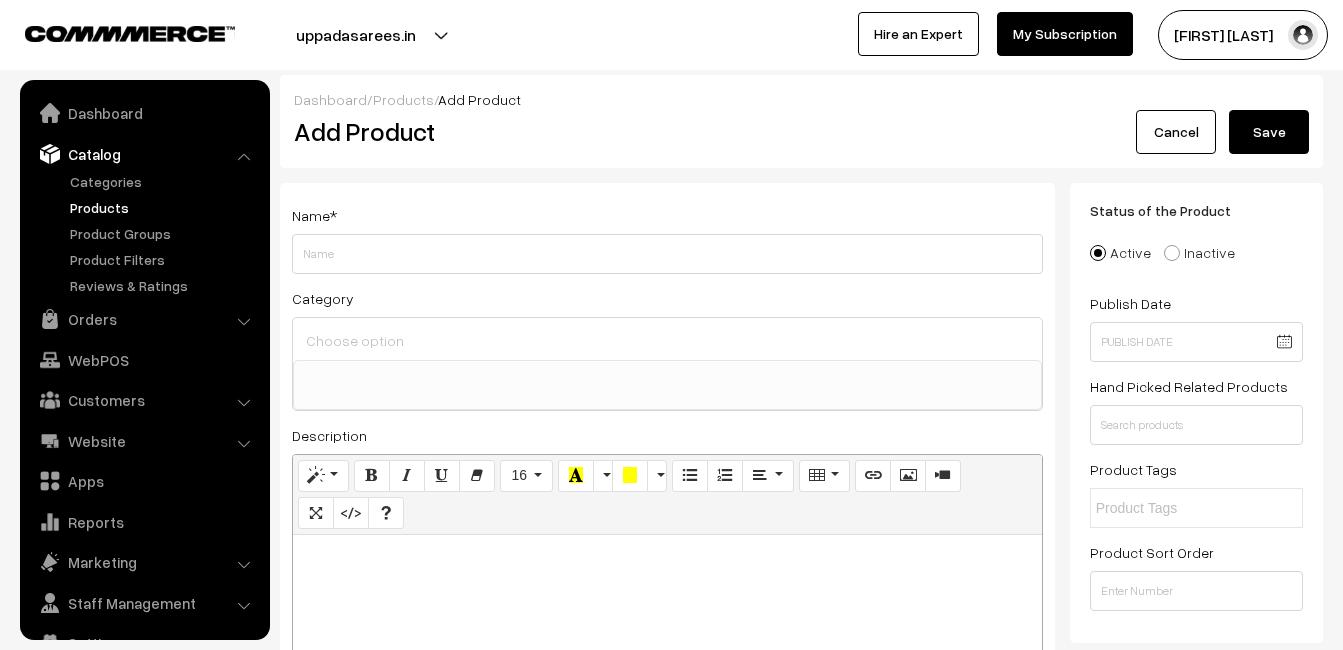 select 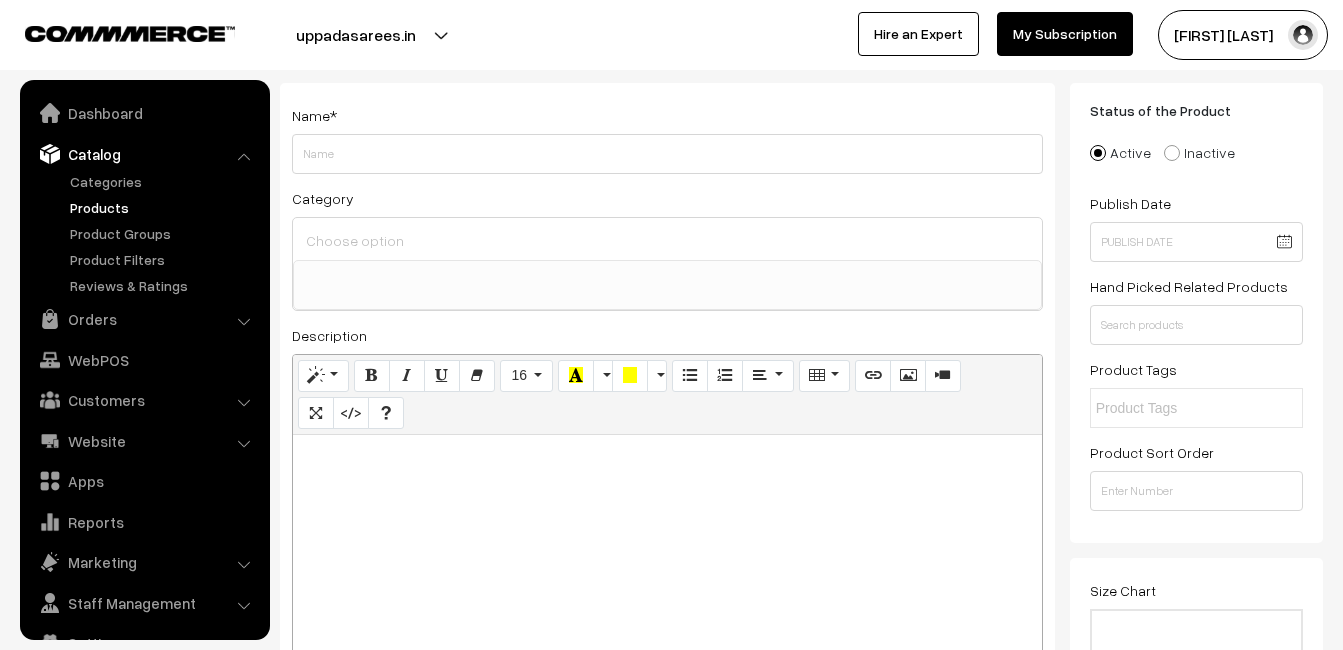 scroll, scrollTop: 41, scrollLeft: 0, axis: vertical 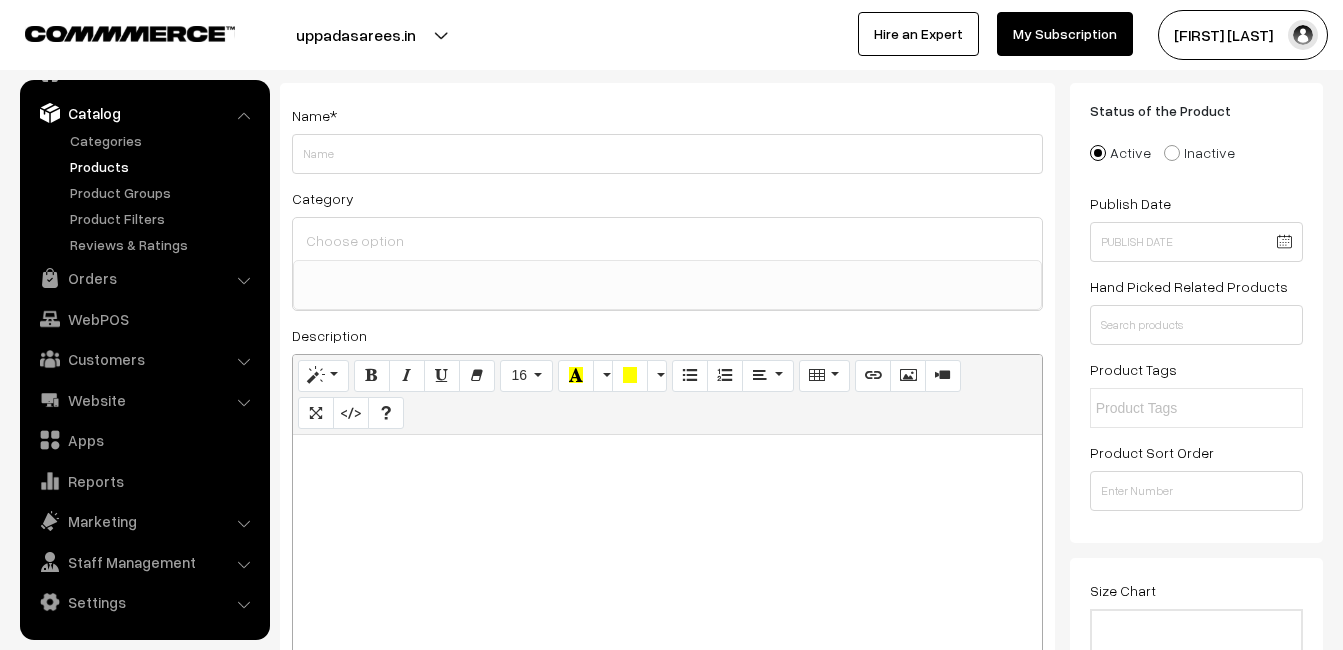 click at bounding box center (667, 560) 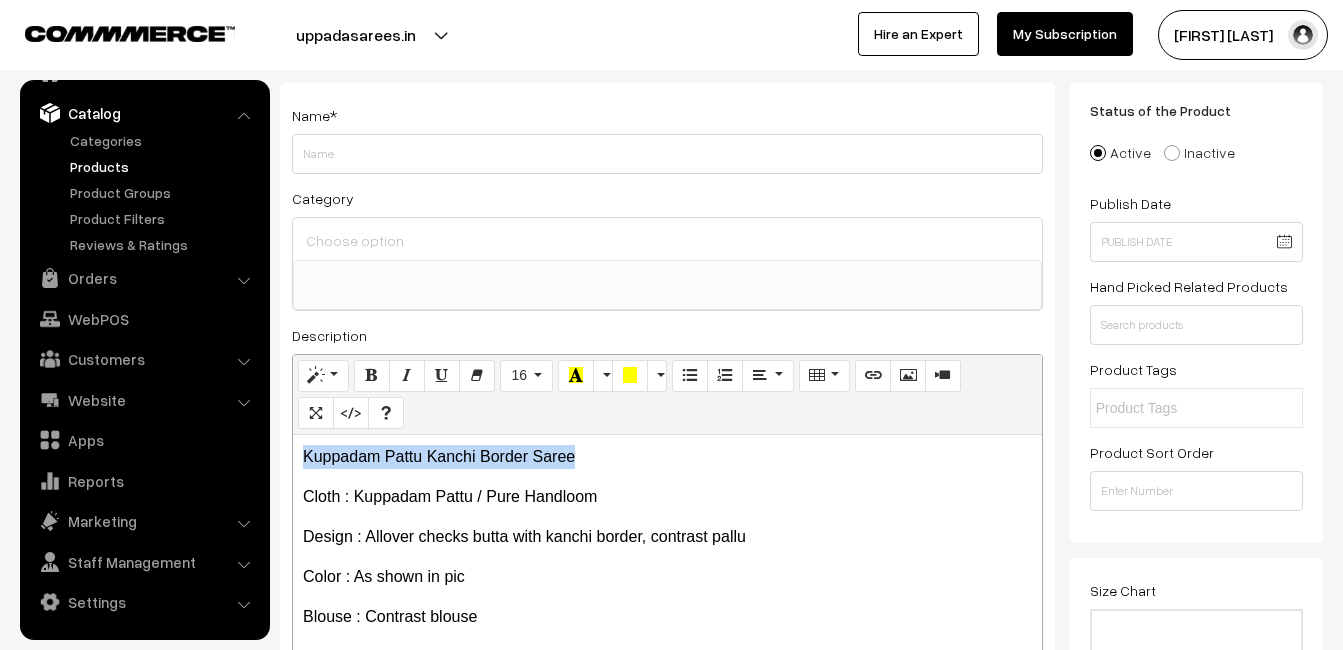 drag, startPoint x: 593, startPoint y: 454, endPoint x: 301, endPoint y: 456, distance: 292.00684 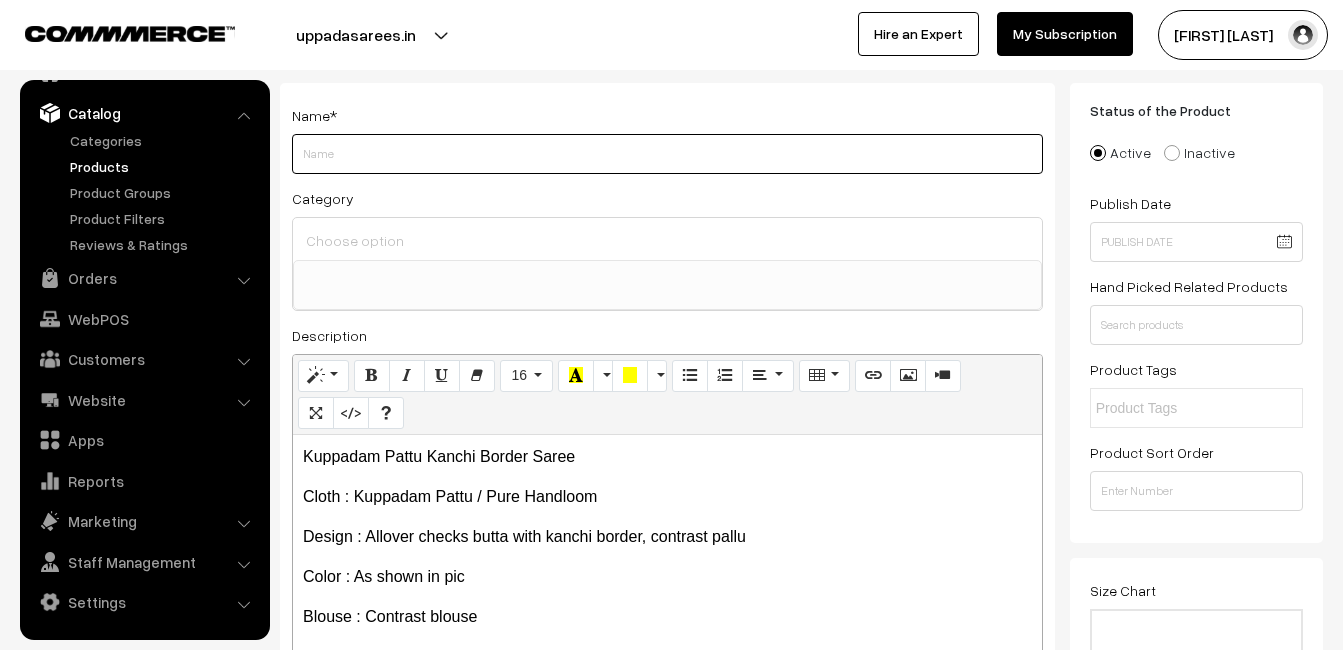 paste on "Kuppadam Pattu Kanchi Border Saree" 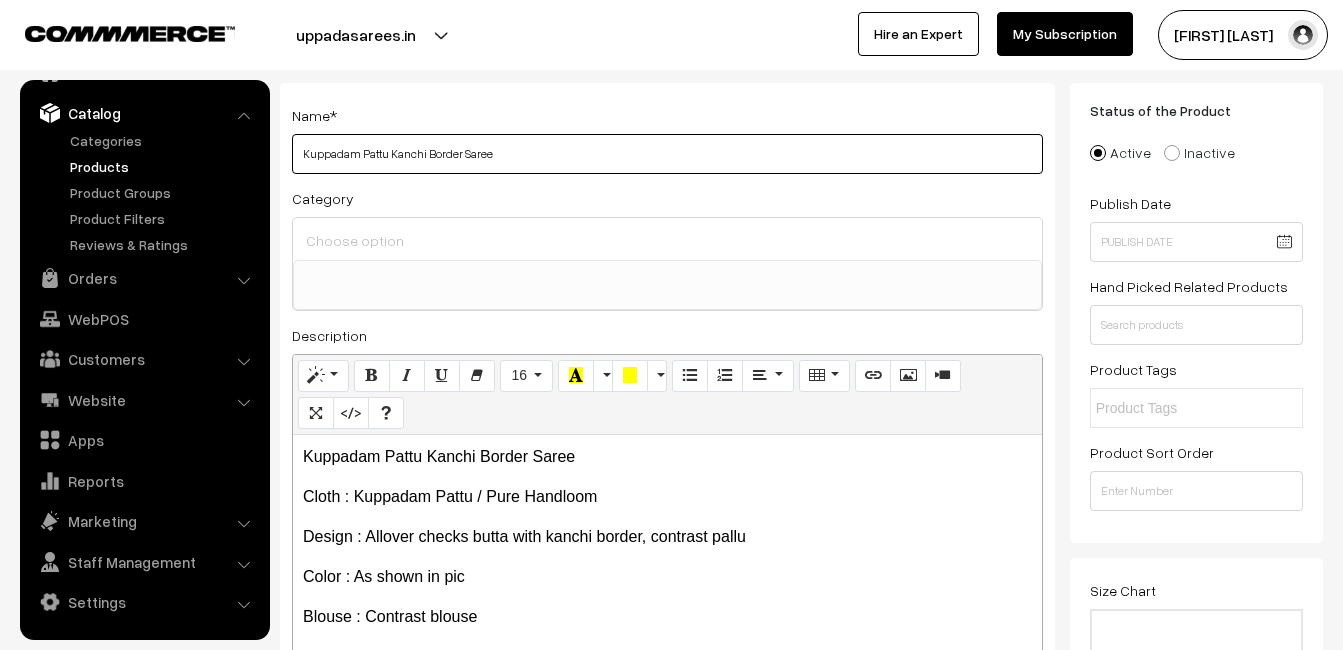 type on "Kuppadam Pattu Kanchi Border Saree" 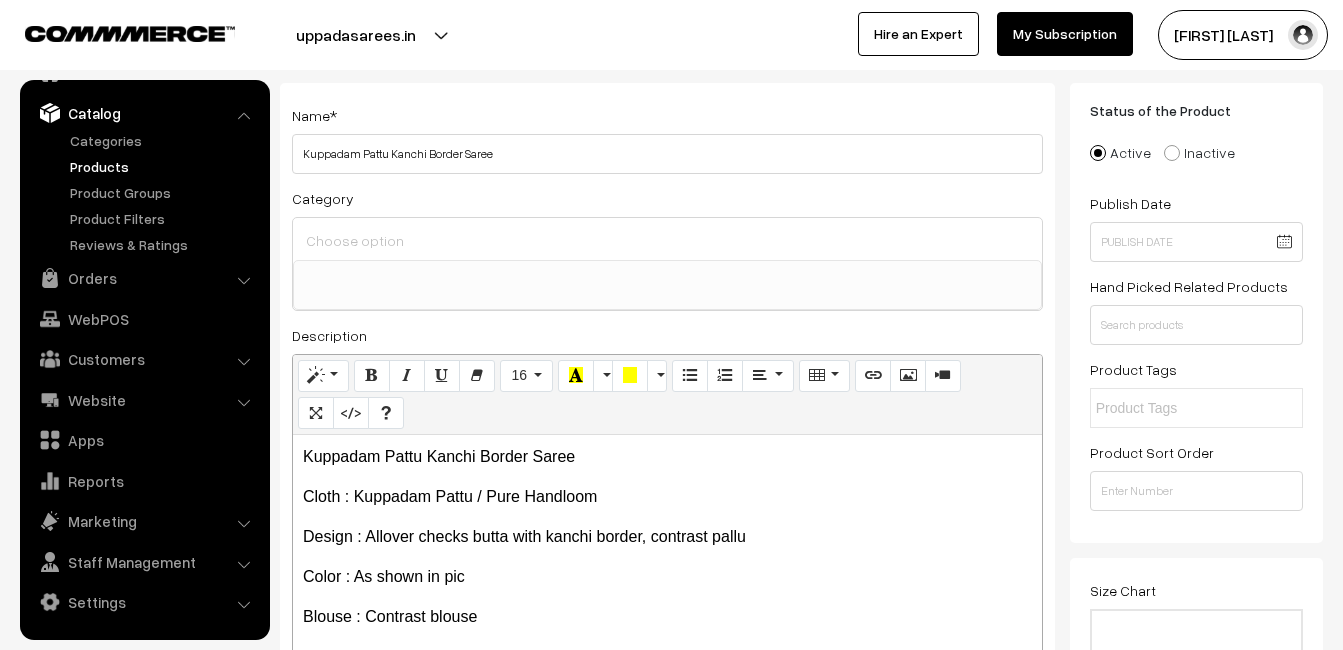 click at bounding box center (667, 240) 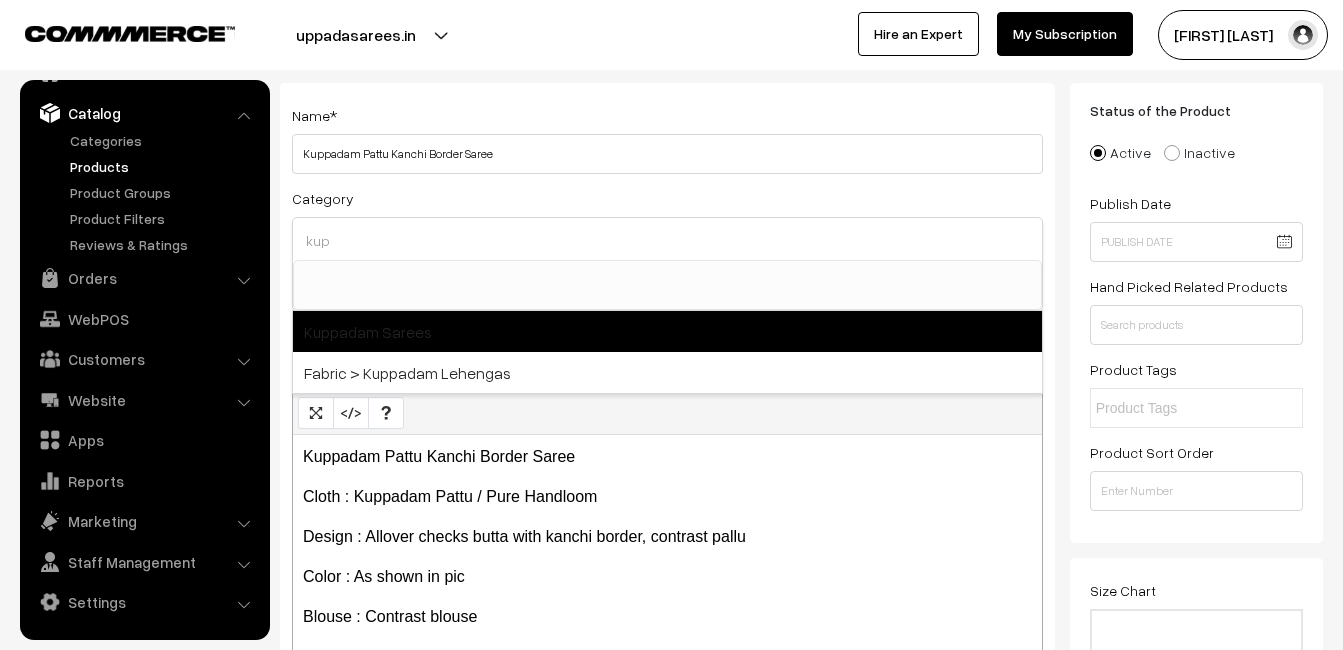 type on "kup" 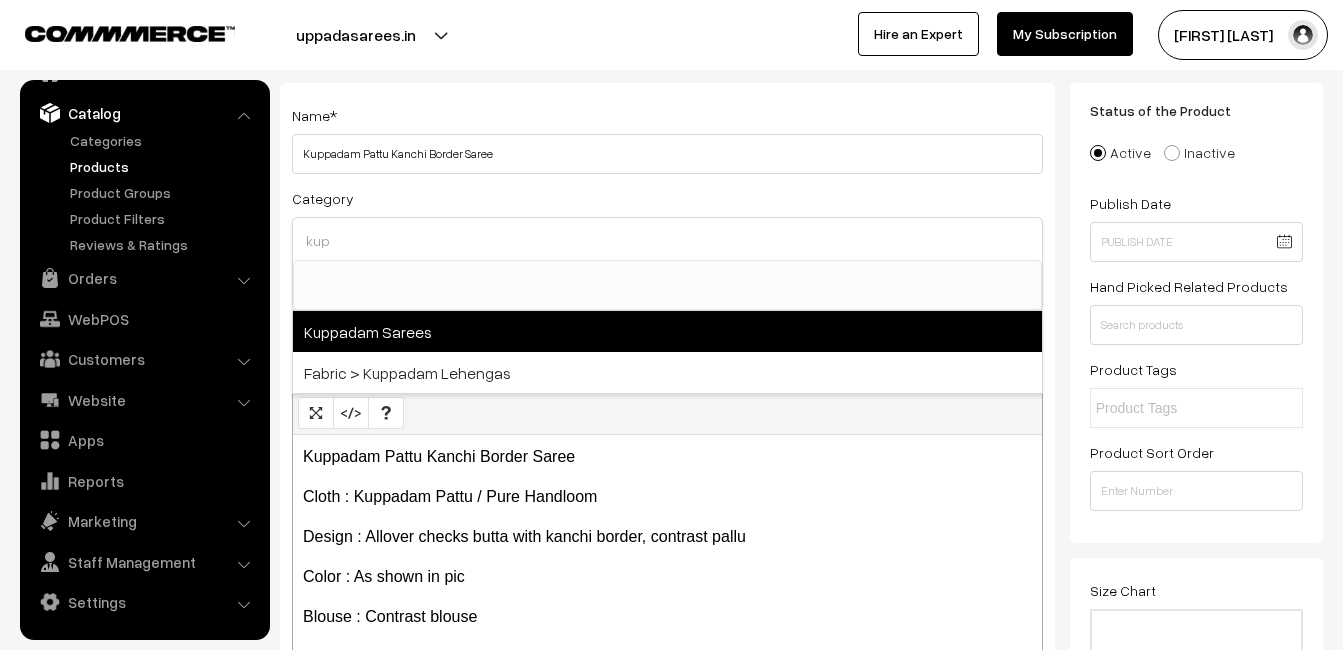 click on "Kuppadam Sarees" at bounding box center (667, 331) 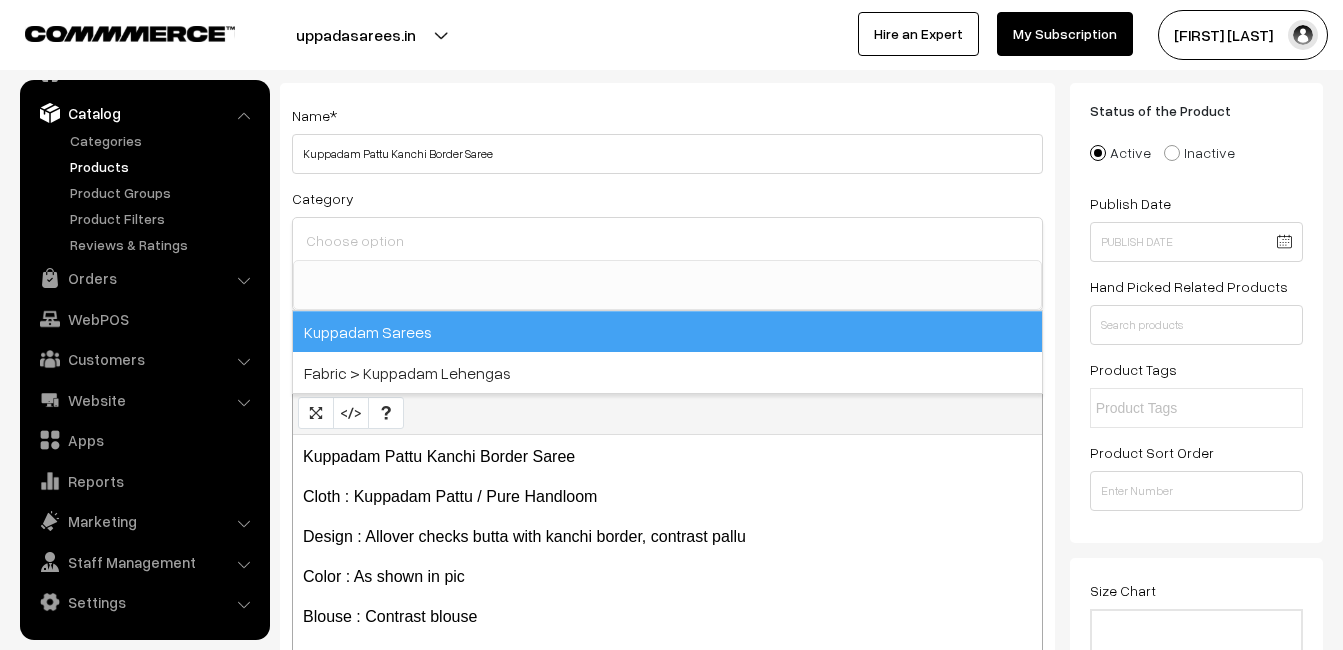 scroll, scrollTop: 816, scrollLeft: 0, axis: vertical 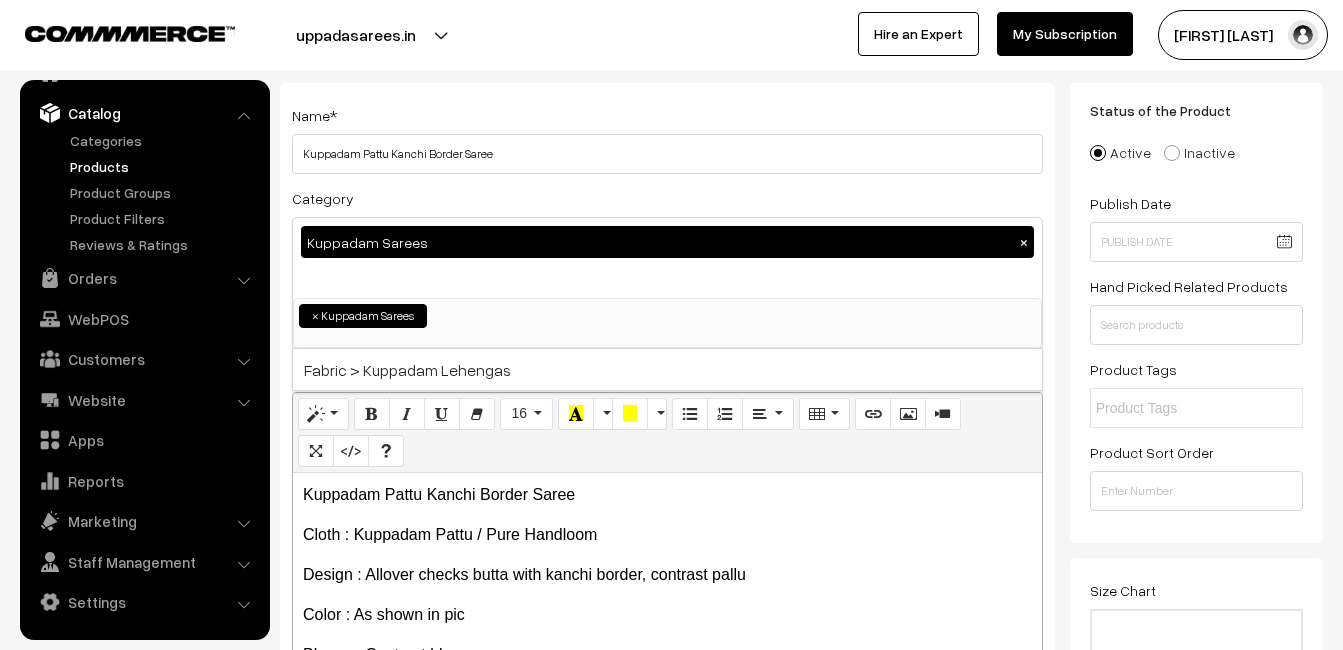 click on "Name  *
Kuppadam Pattu Kanchi Border Saree" at bounding box center (667, 138) 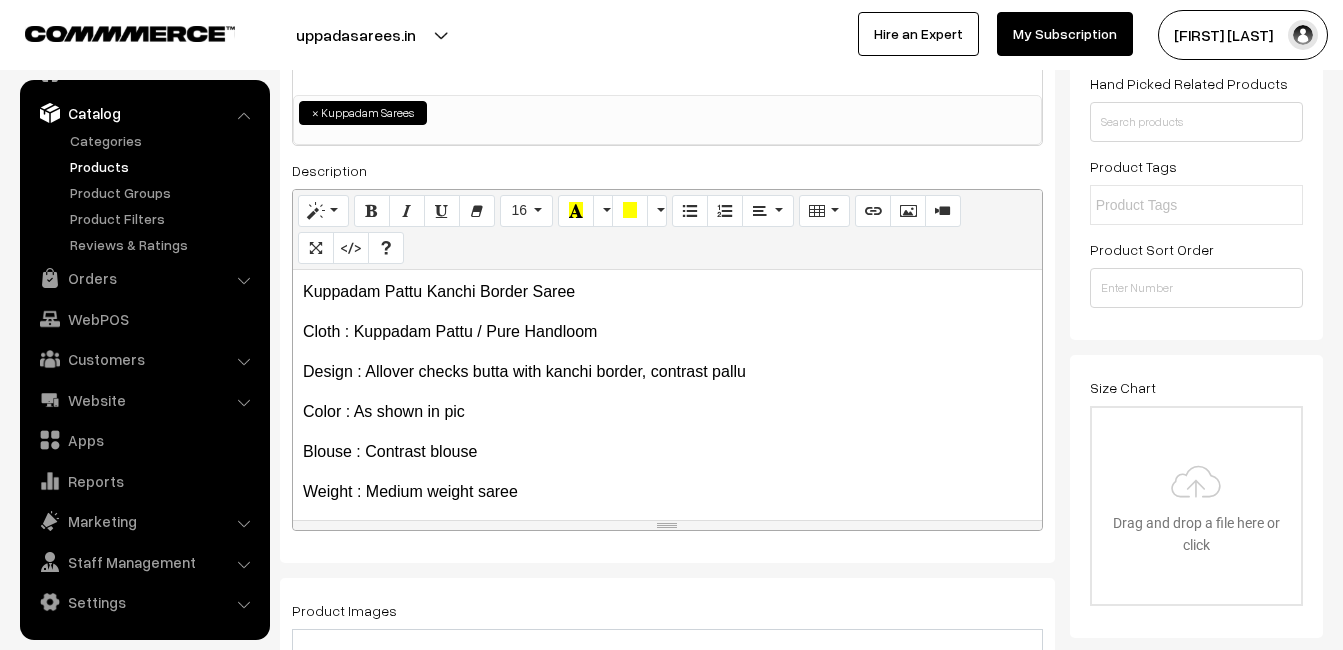 scroll, scrollTop: 400, scrollLeft: 0, axis: vertical 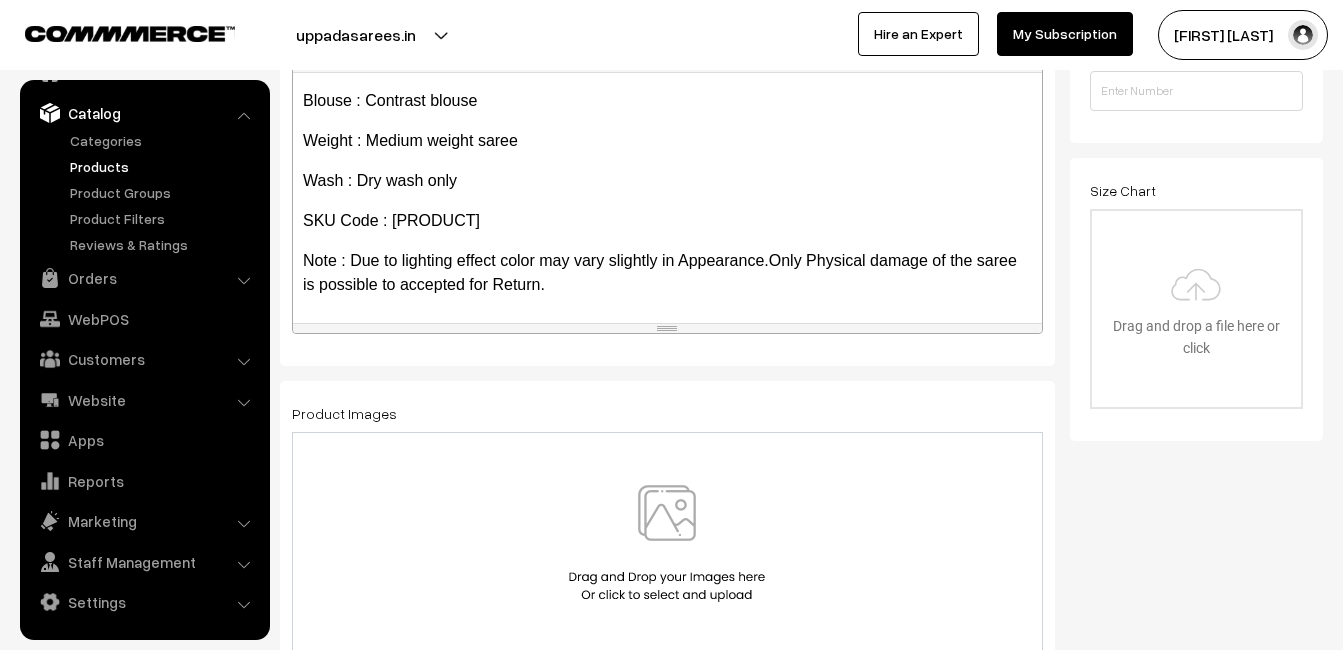 click at bounding box center [667, 543] 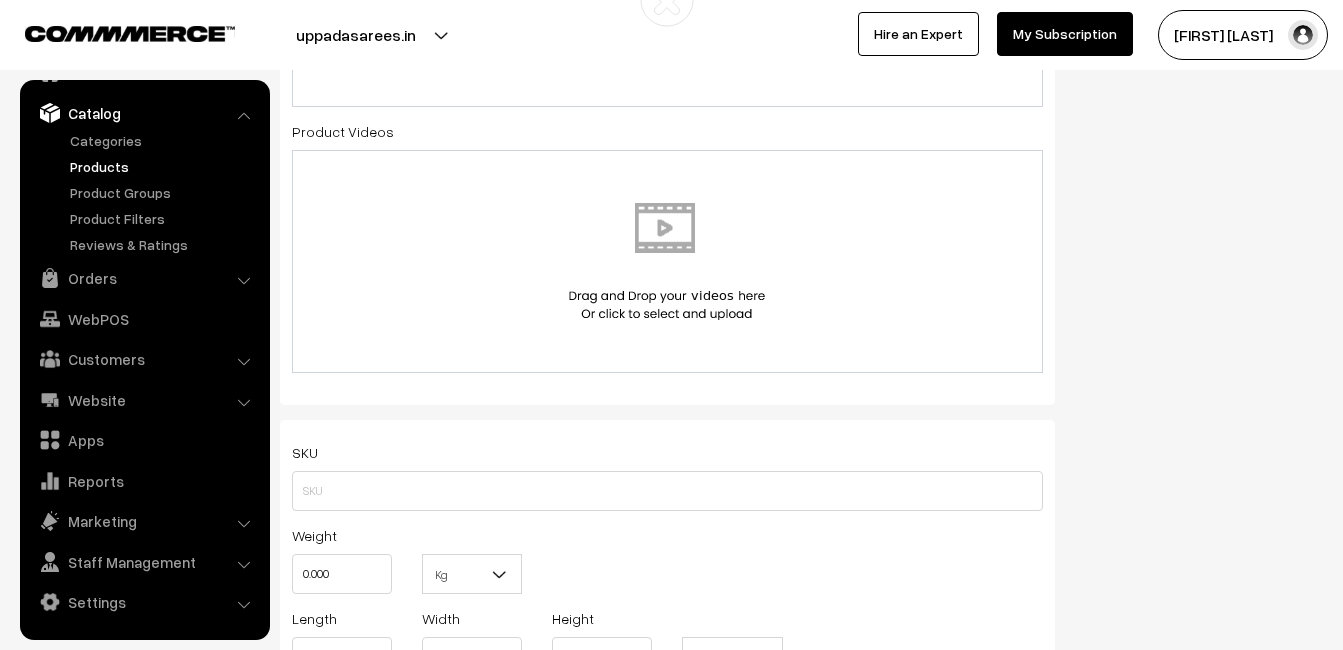 scroll, scrollTop: 700, scrollLeft: 0, axis: vertical 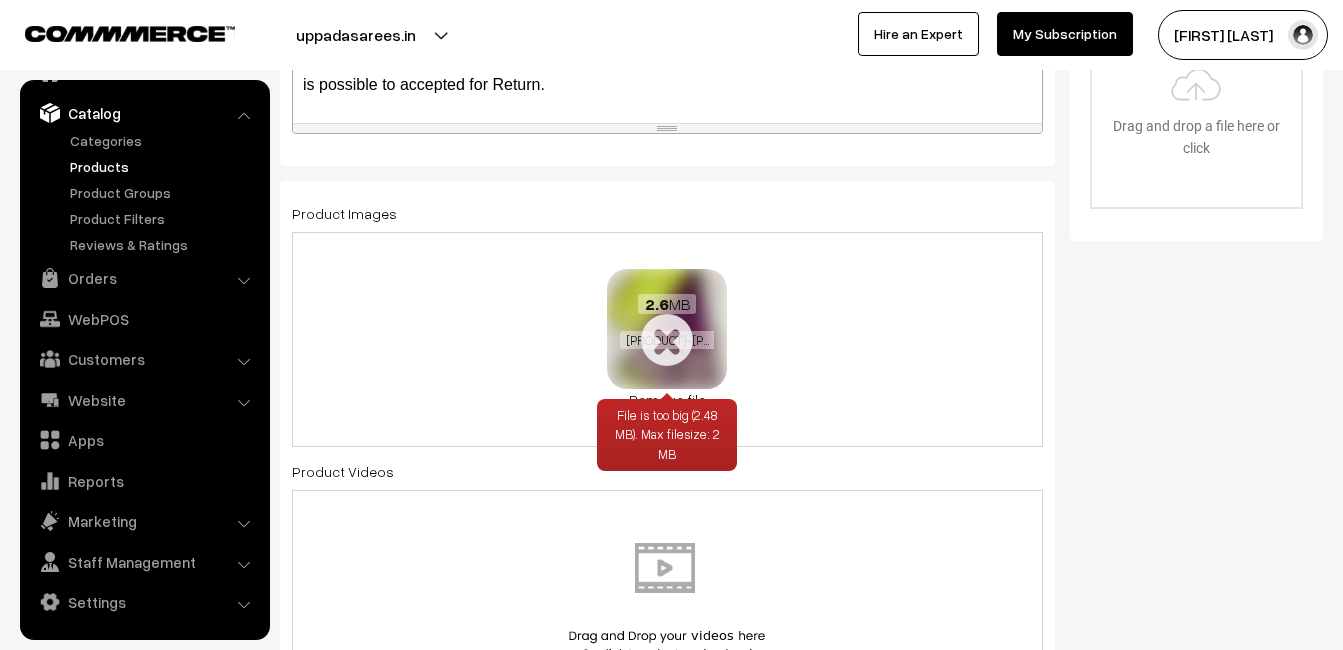 click at bounding box center [667, 329] 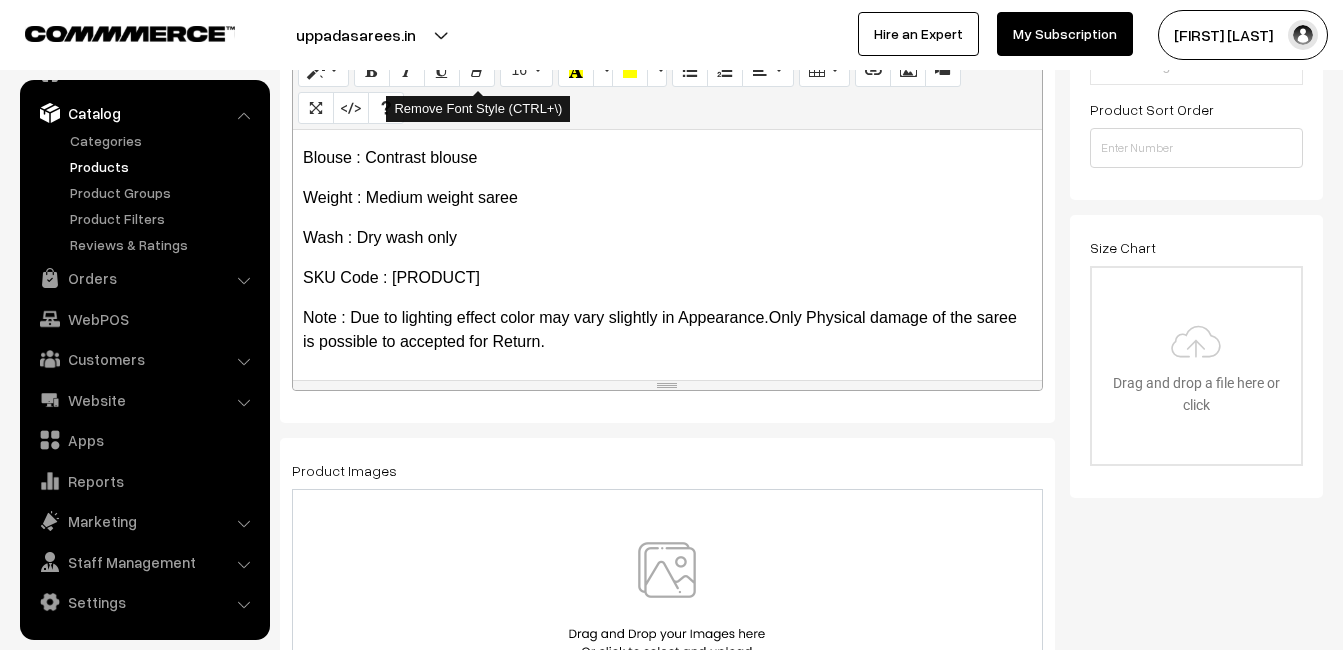 scroll, scrollTop: 500, scrollLeft: 0, axis: vertical 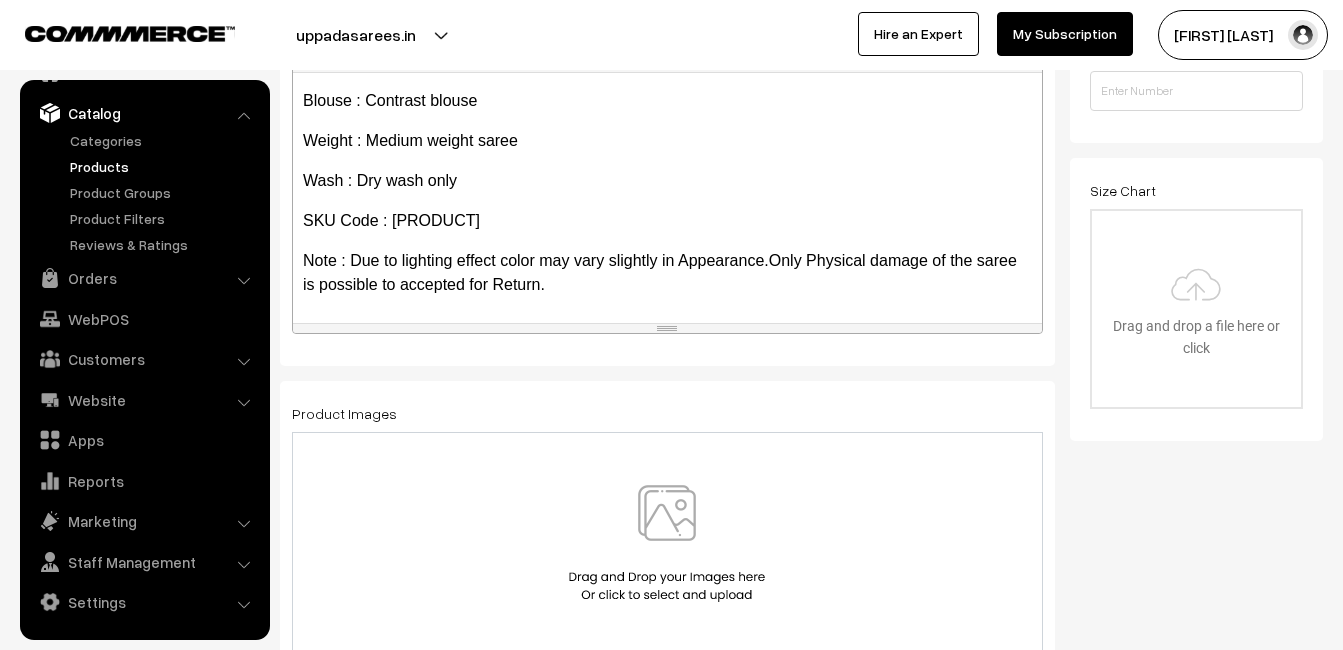 click at bounding box center (667, 543) 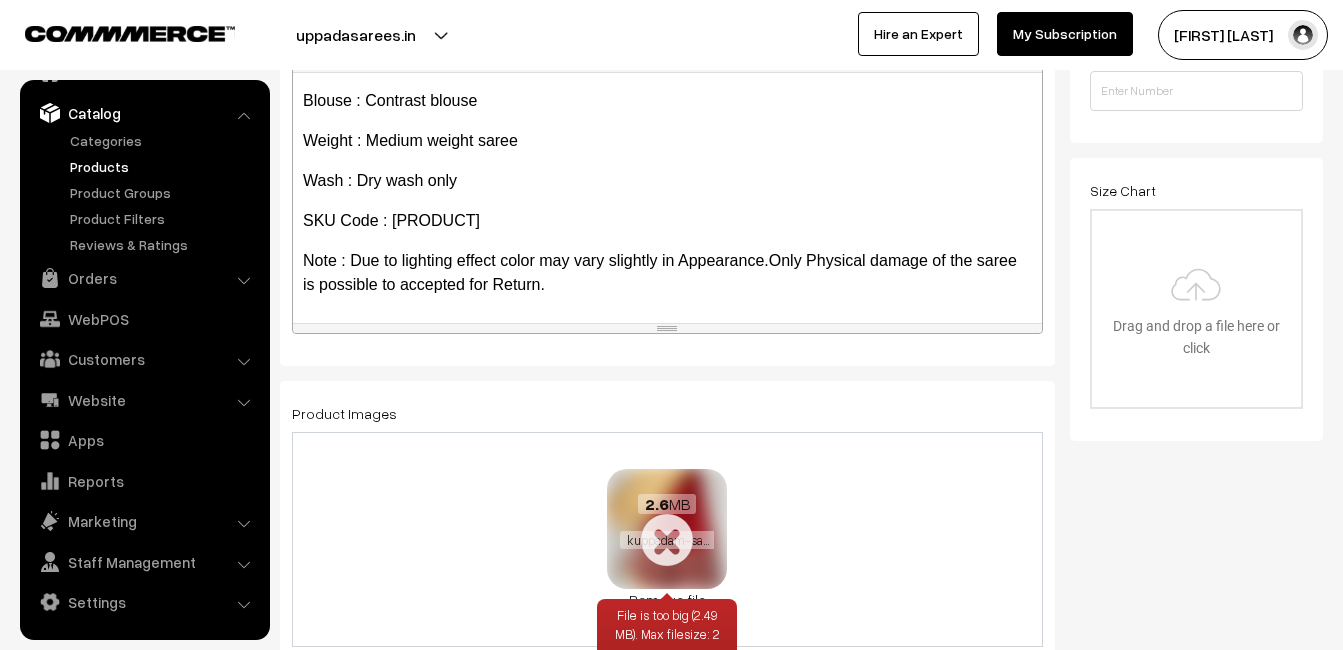 click on "Remove file" at bounding box center (667, 599) 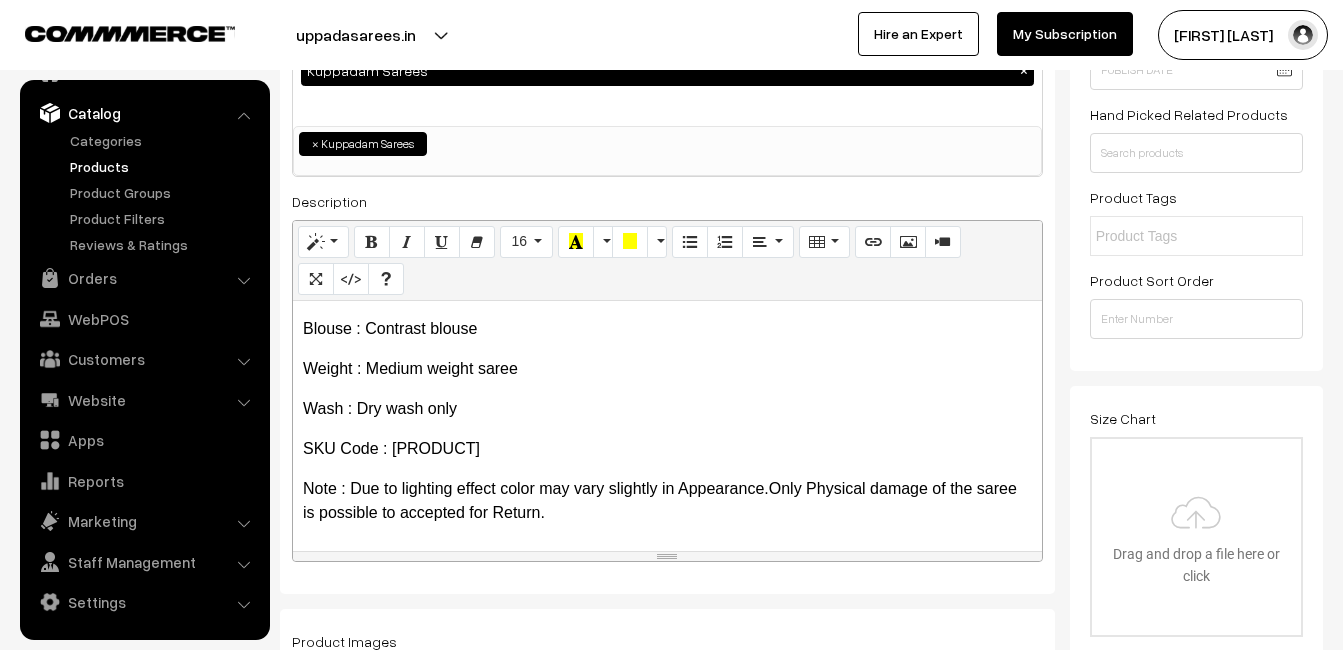 scroll, scrollTop: 300, scrollLeft: 0, axis: vertical 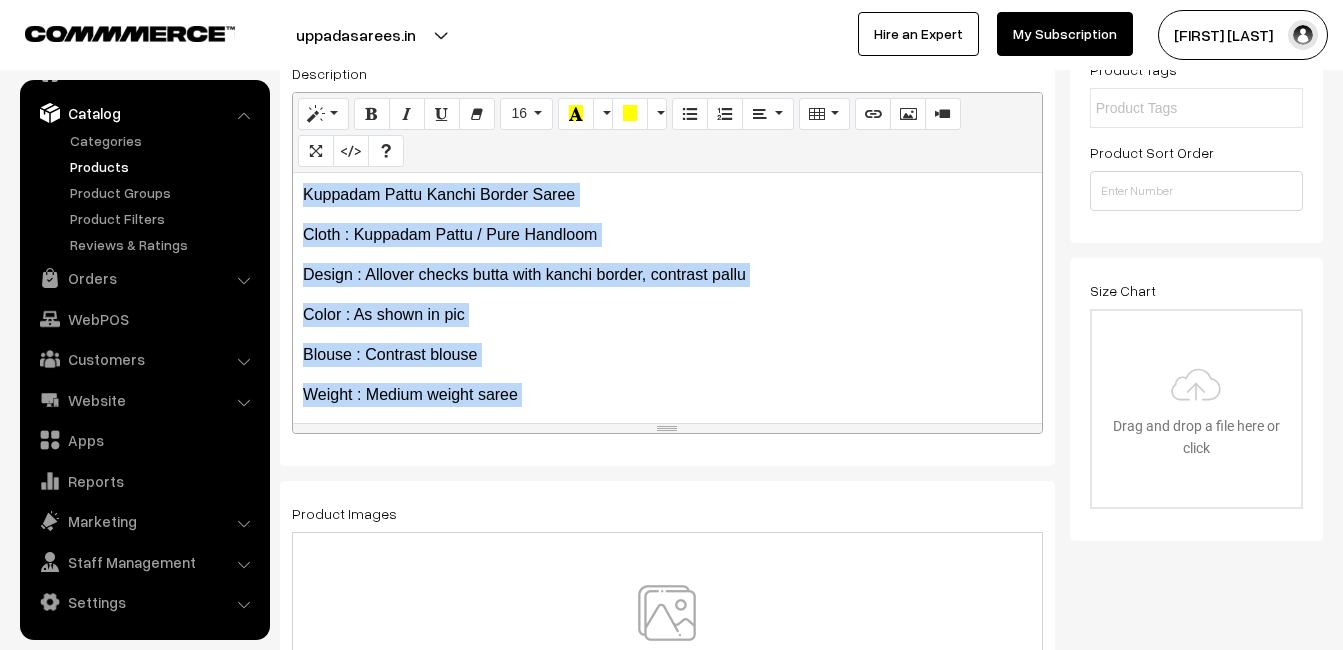 drag, startPoint x: 612, startPoint y: 386, endPoint x: 250, endPoint y: 112, distance: 454.0044 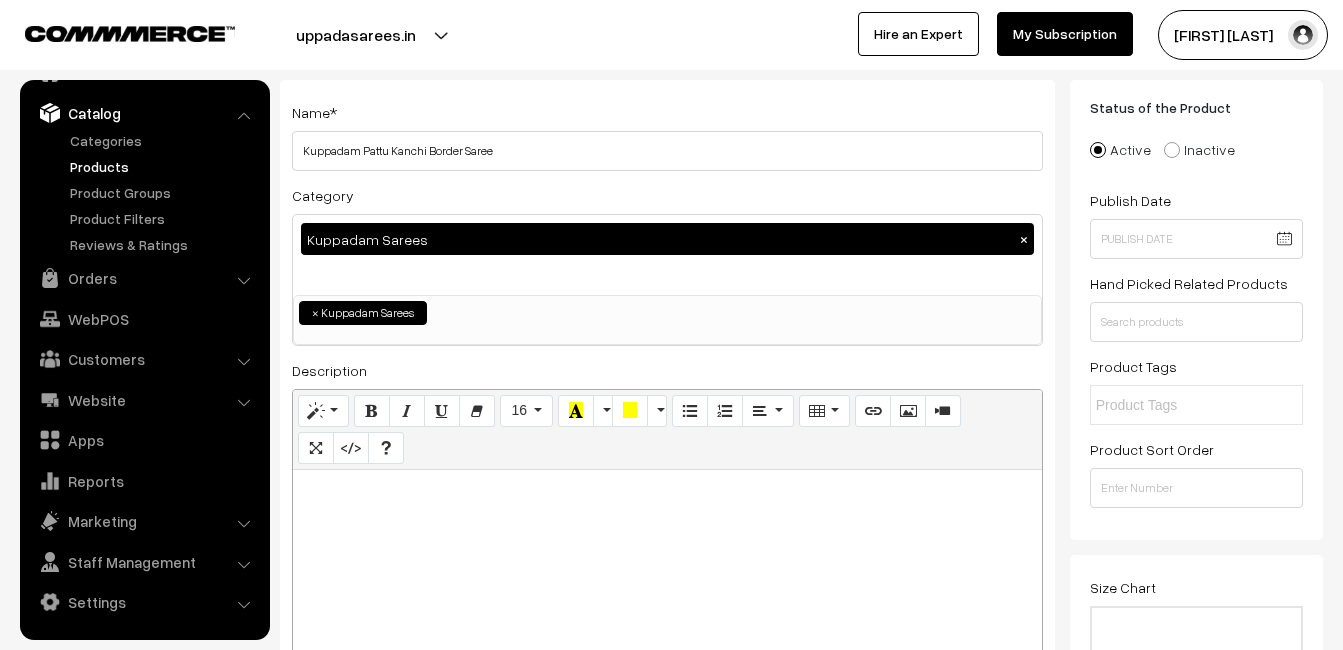 scroll, scrollTop: 100, scrollLeft: 0, axis: vertical 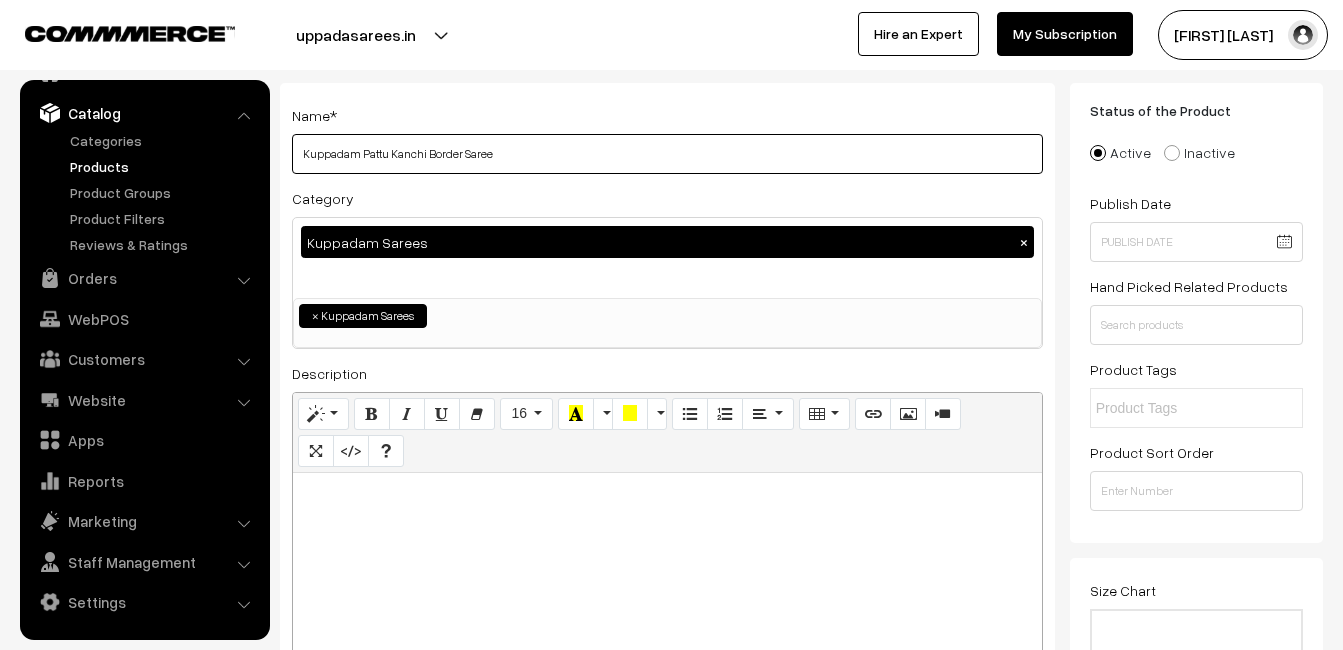 drag, startPoint x: 487, startPoint y: 146, endPoint x: 270, endPoint y: 148, distance: 217.00922 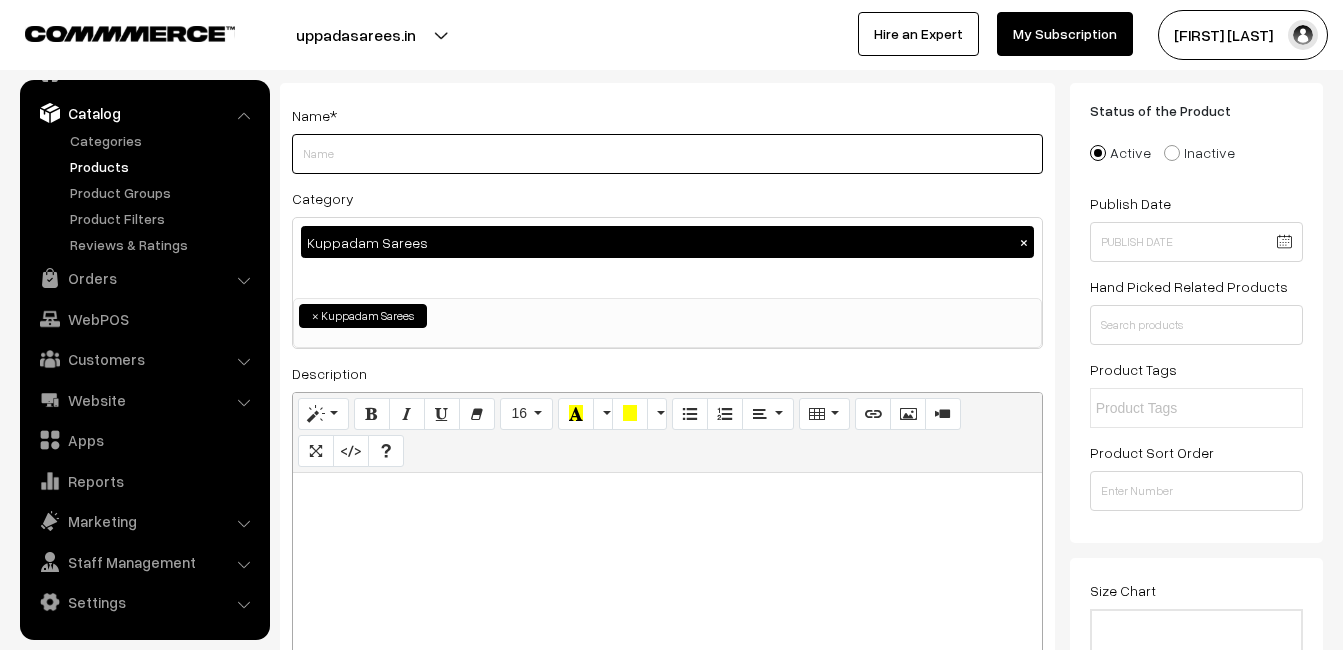 type 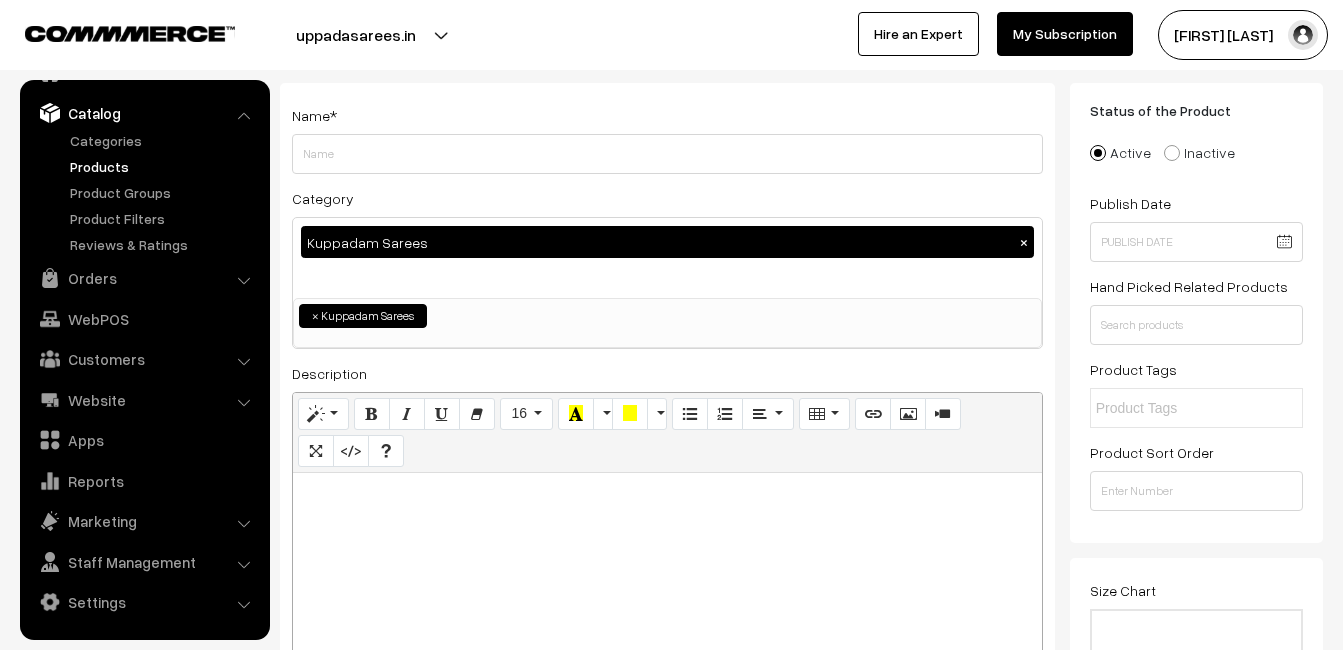 click on "×" at bounding box center (1024, 242) 